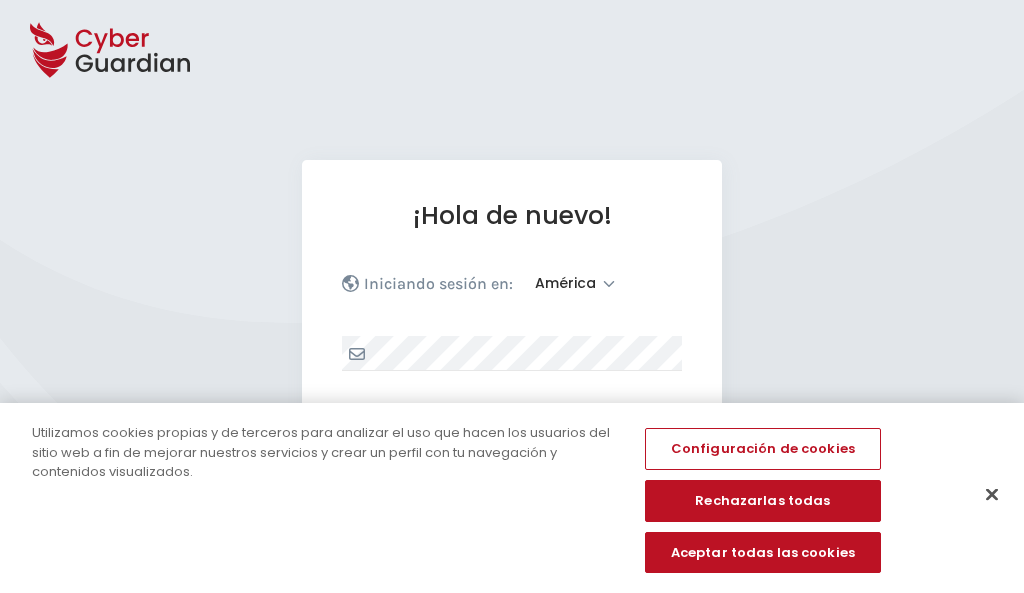 select on "América" 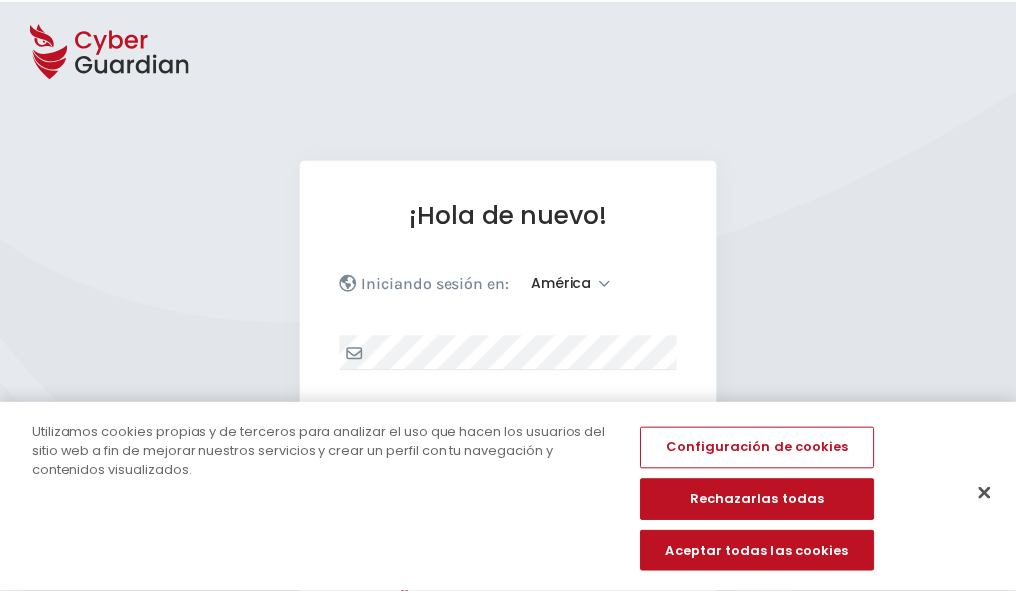 scroll, scrollTop: 0, scrollLeft: 0, axis: both 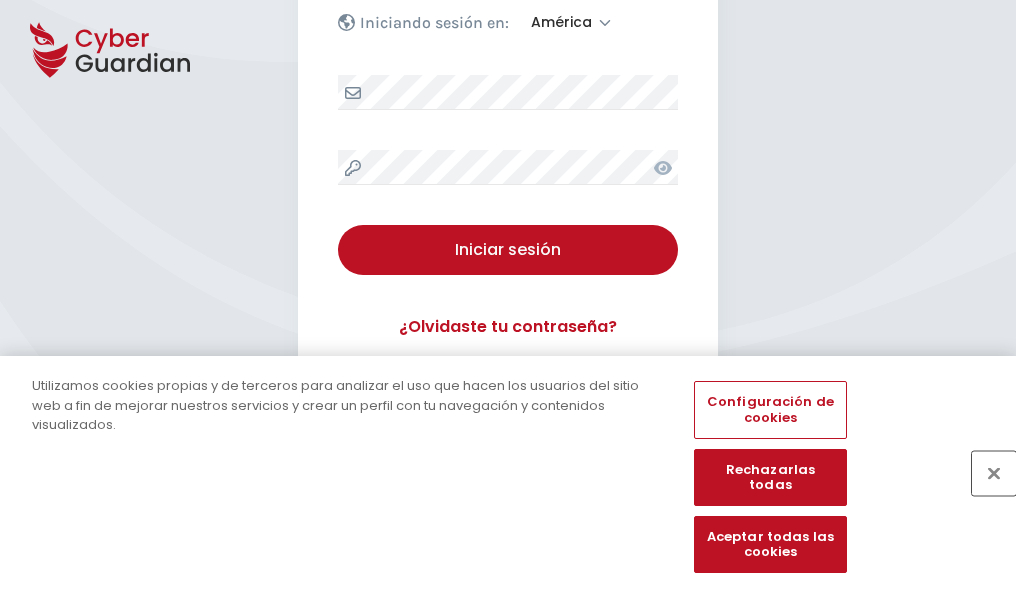 click at bounding box center [994, 473] 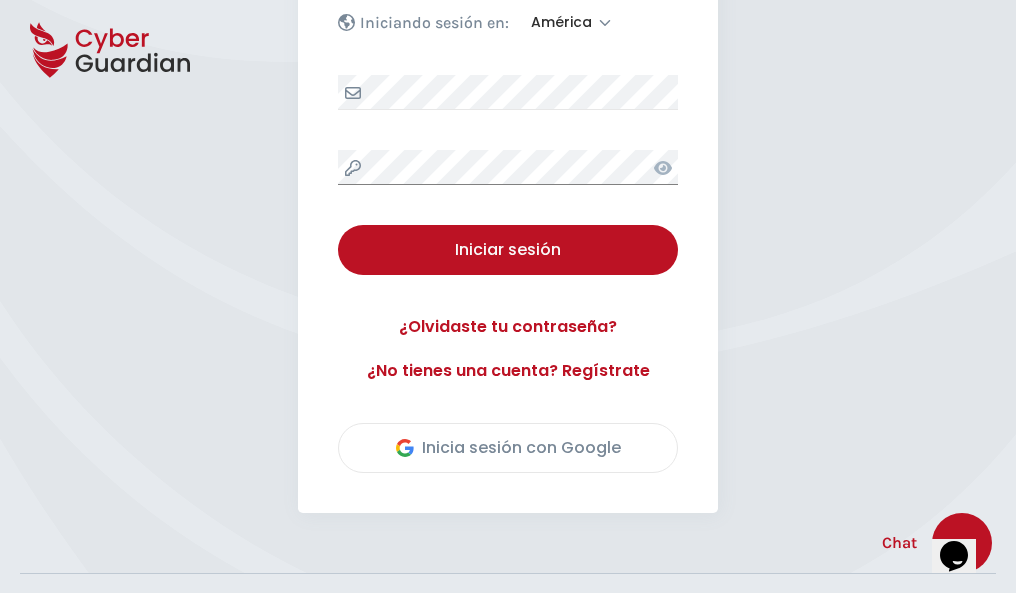 scroll, scrollTop: 454, scrollLeft: 0, axis: vertical 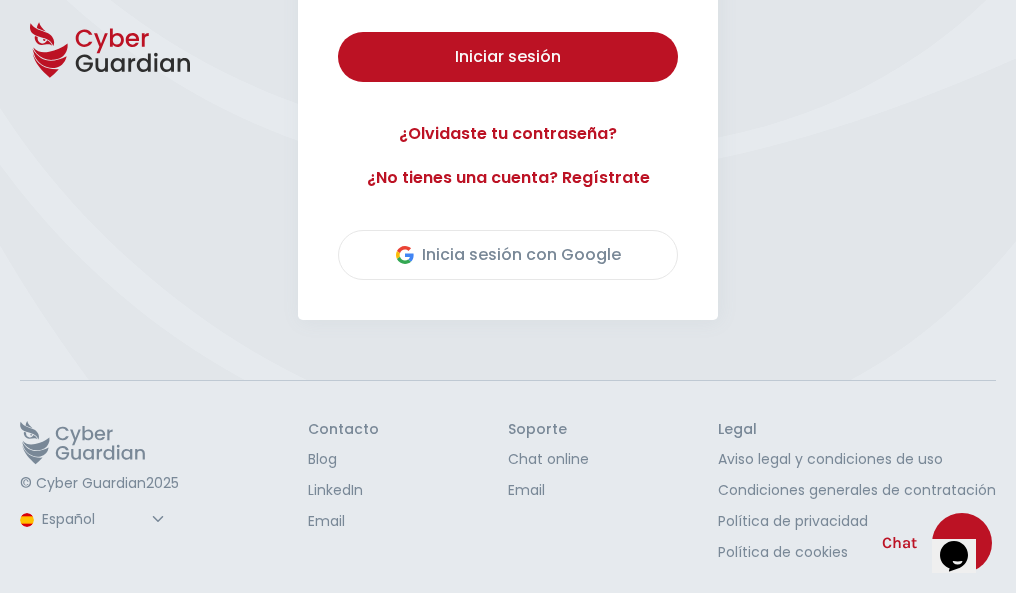 type 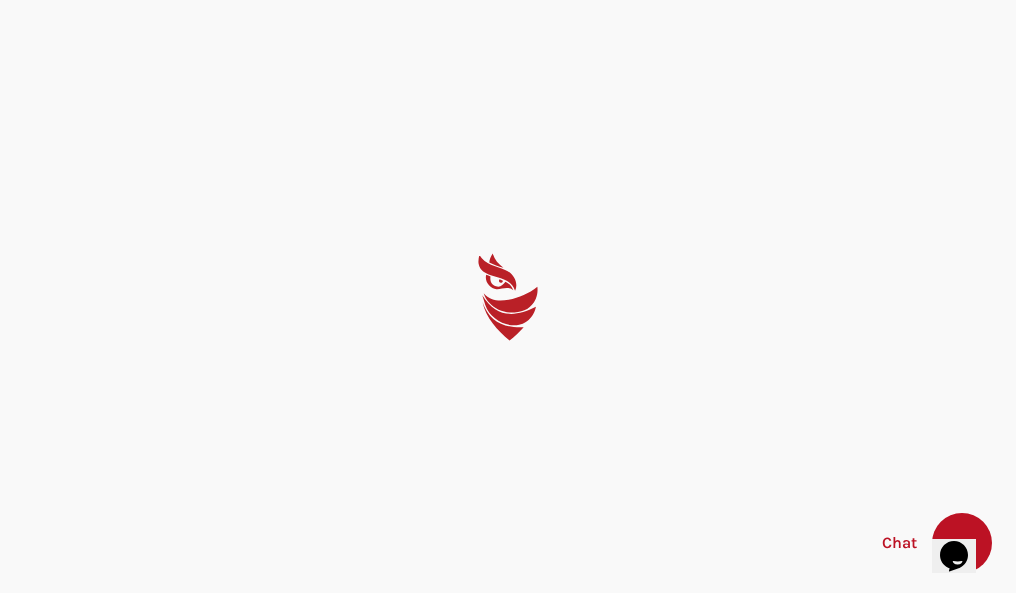 scroll, scrollTop: 0, scrollLeft: 0, axis: both 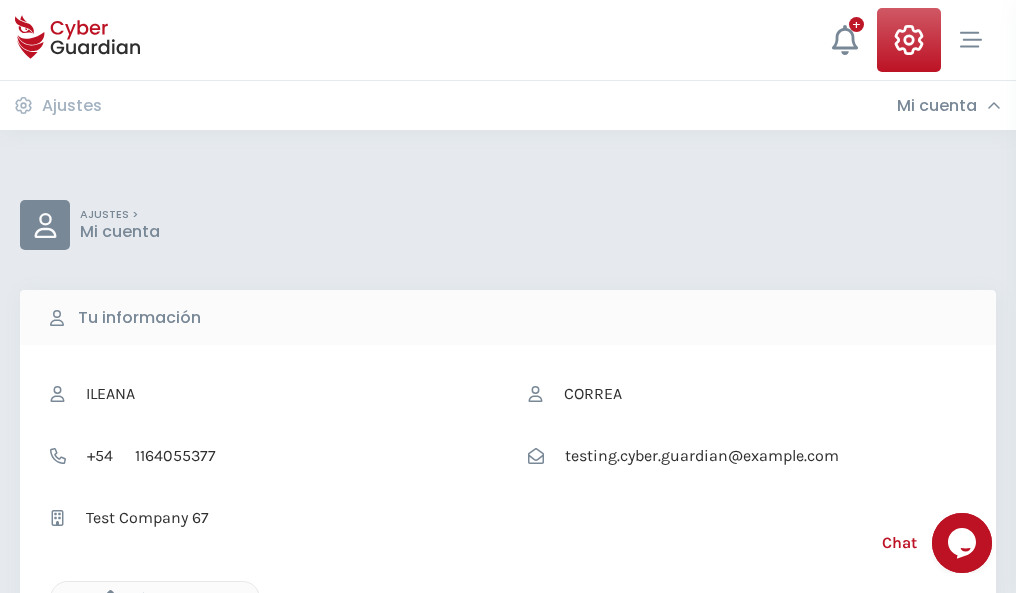 click 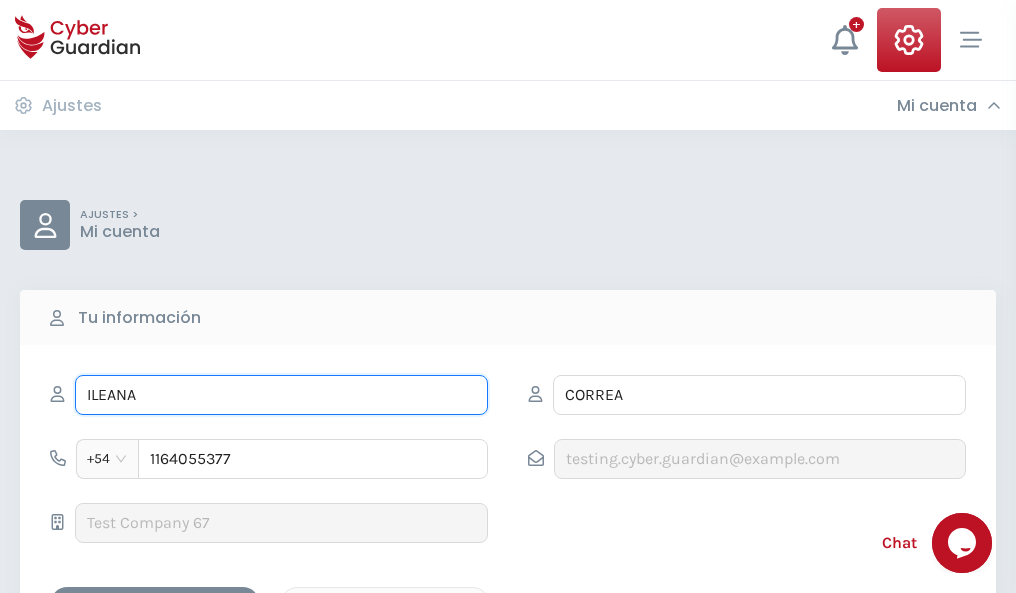 click on "ILEANA" at bounding box center (281, 395) 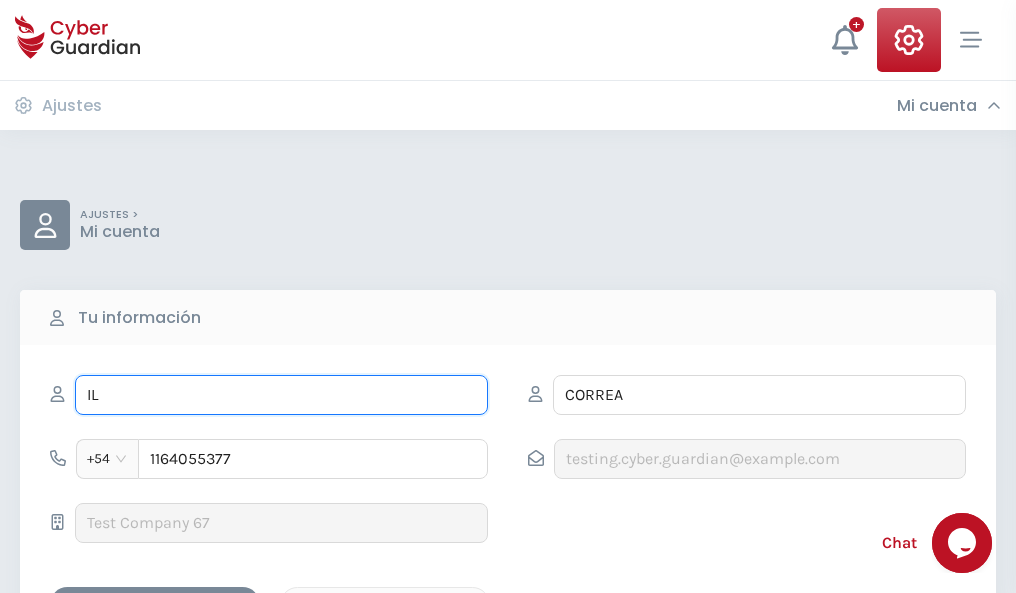 type on "I" 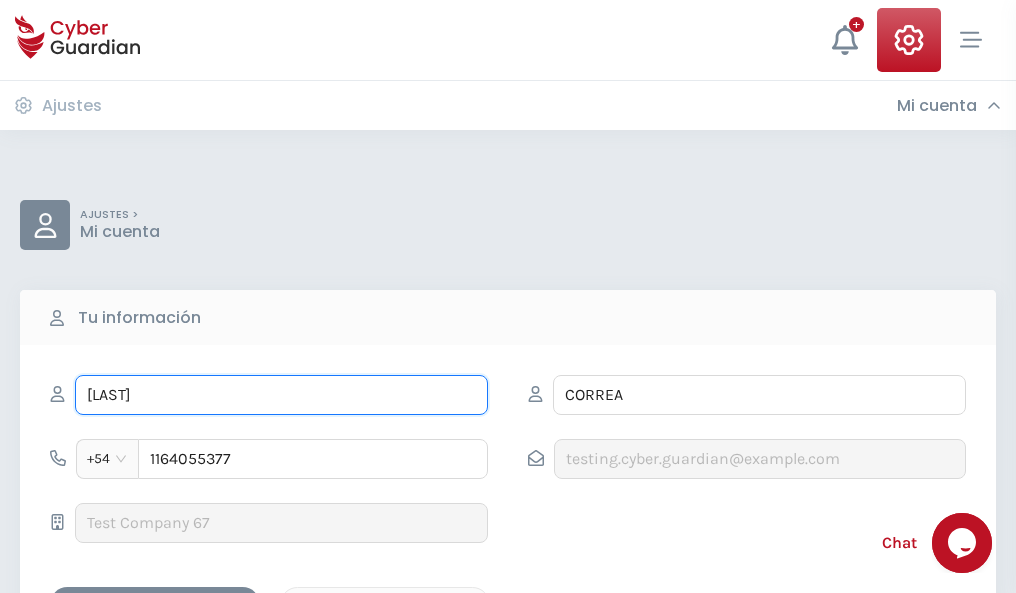 type on "Moreno" 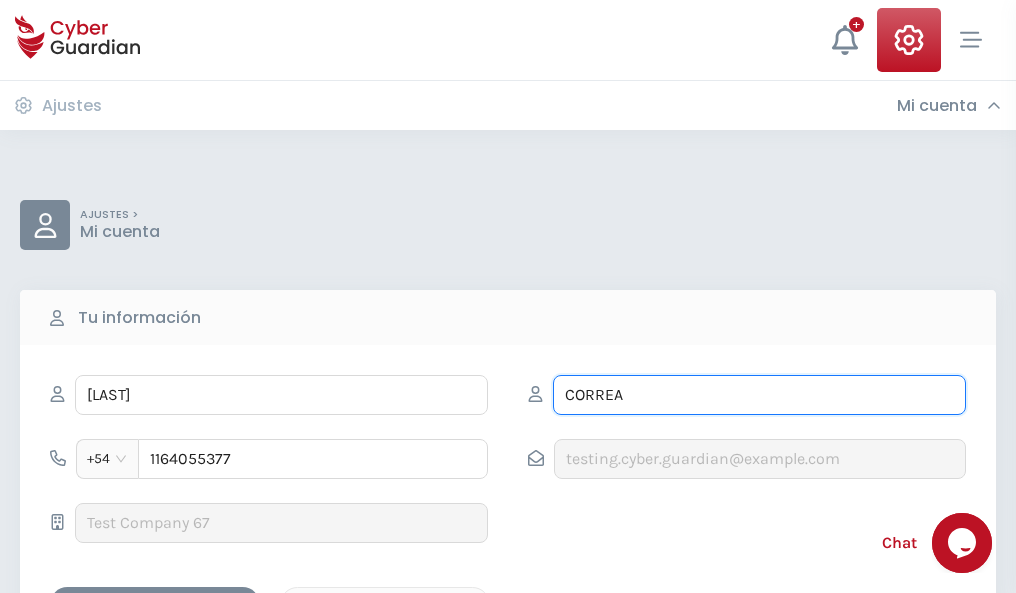 click on "CORREA" at bounding box center [759, 395] 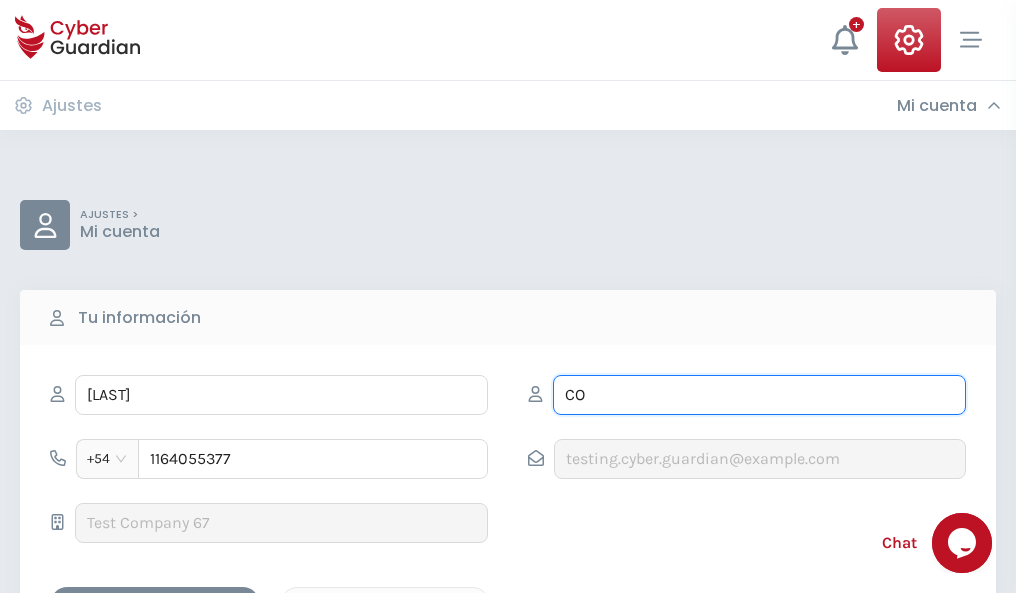 type on "C" 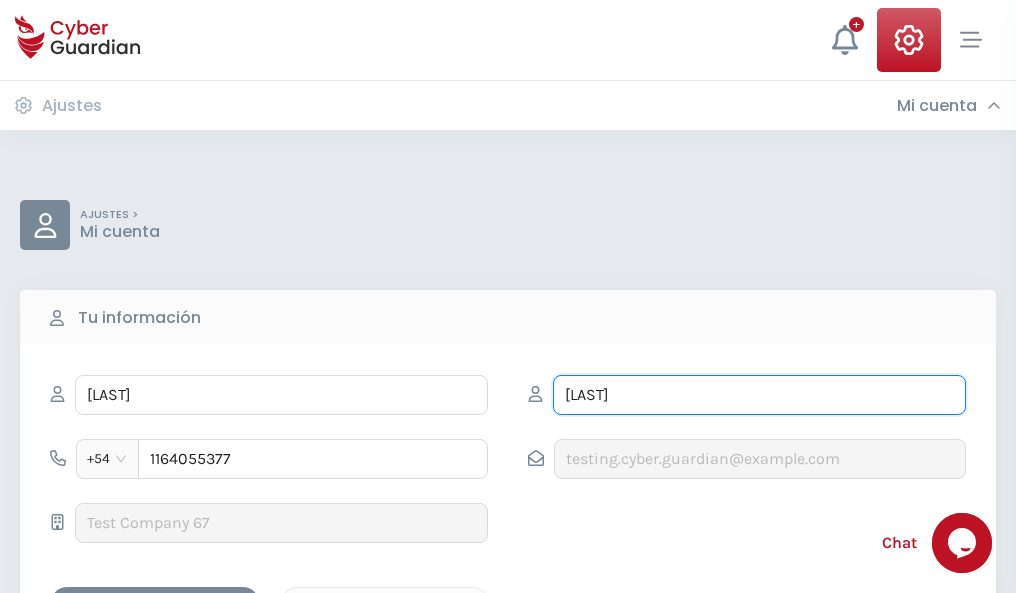 type on "Leiva" 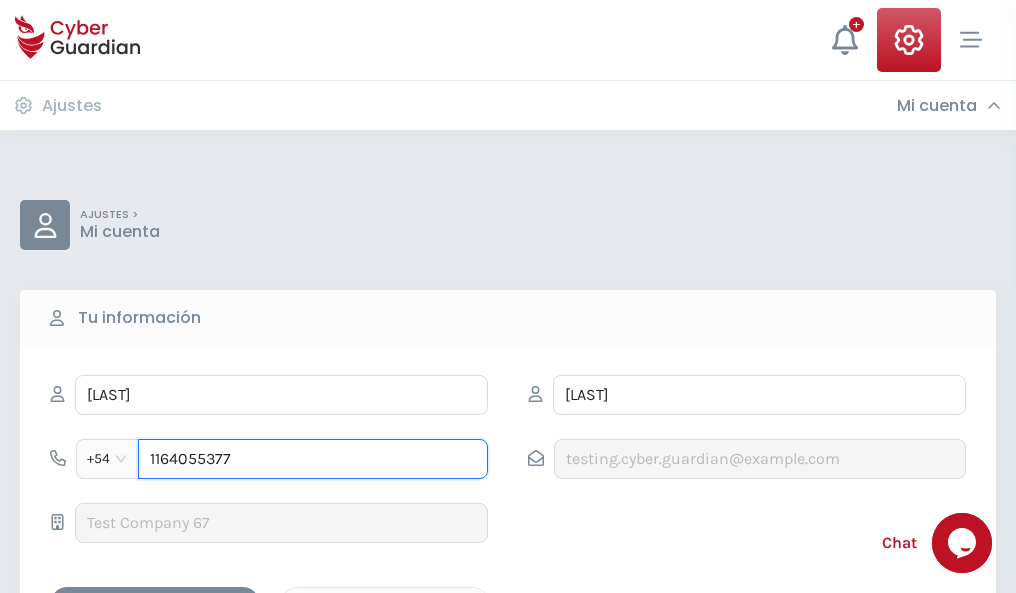 click on "1164055377" at bounding box center (313, 459) 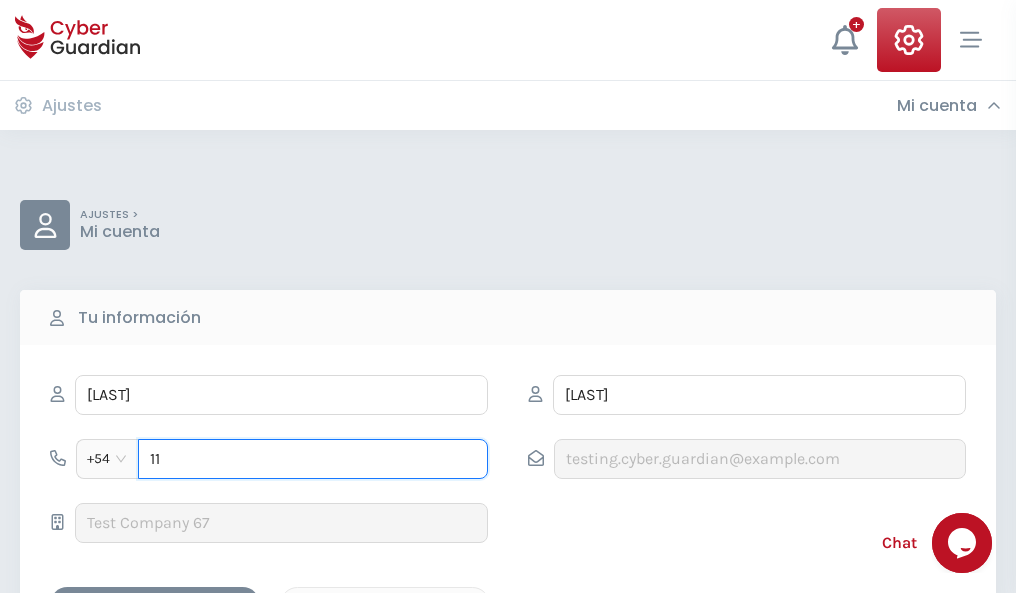 type on "1" 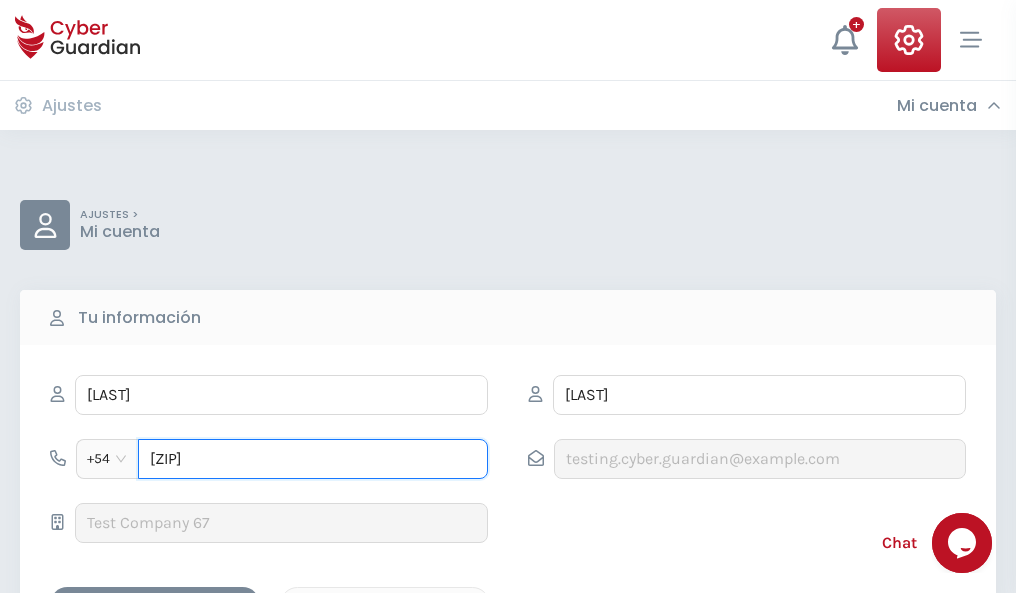 type on "4849502033" 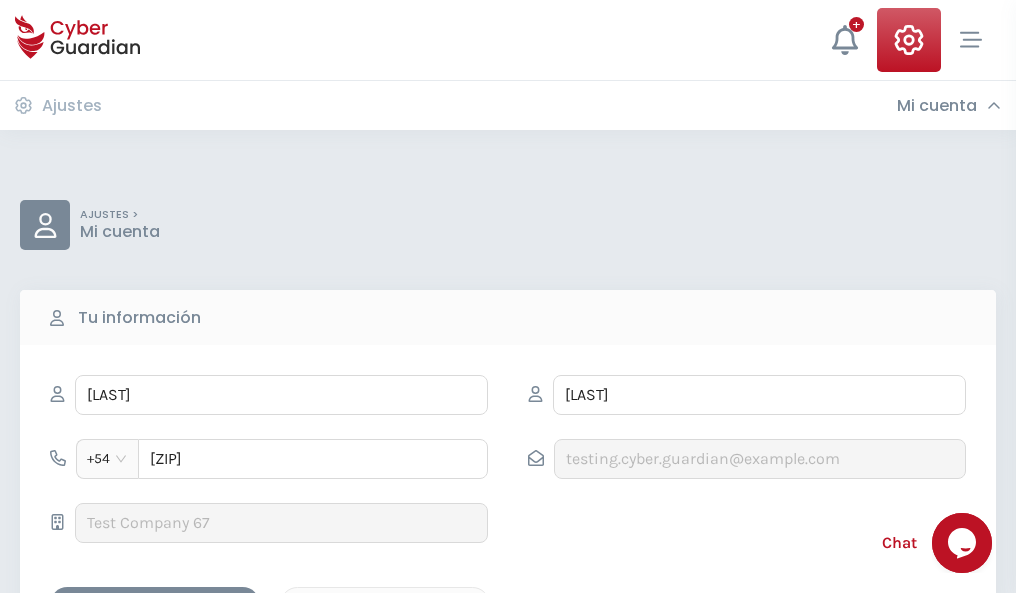 click on "Cancelar" at bounding box center [385, 604] 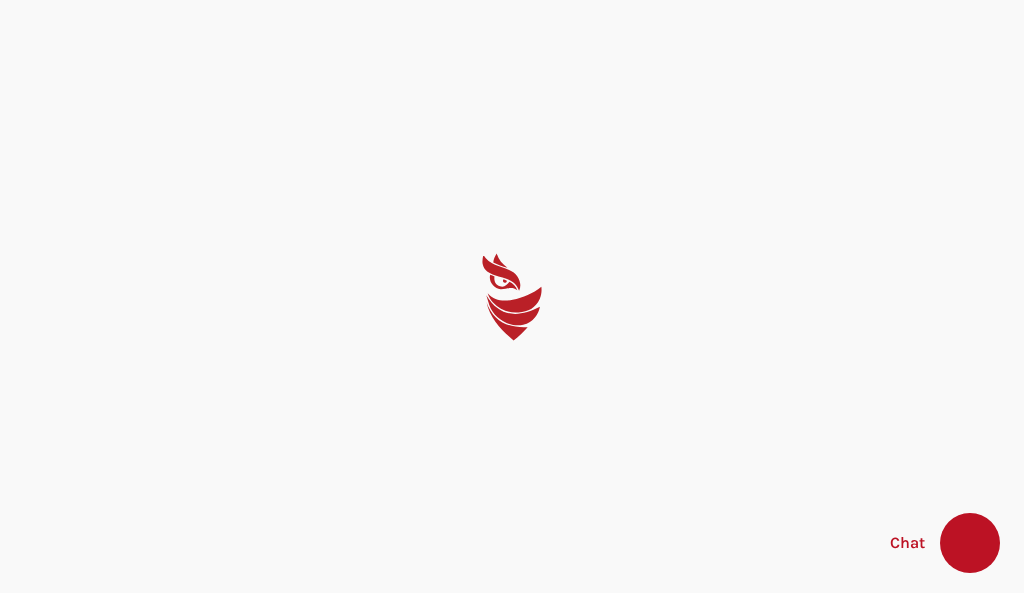 scroll, scrollTop: 0, scrollLeft: 0, axis: both 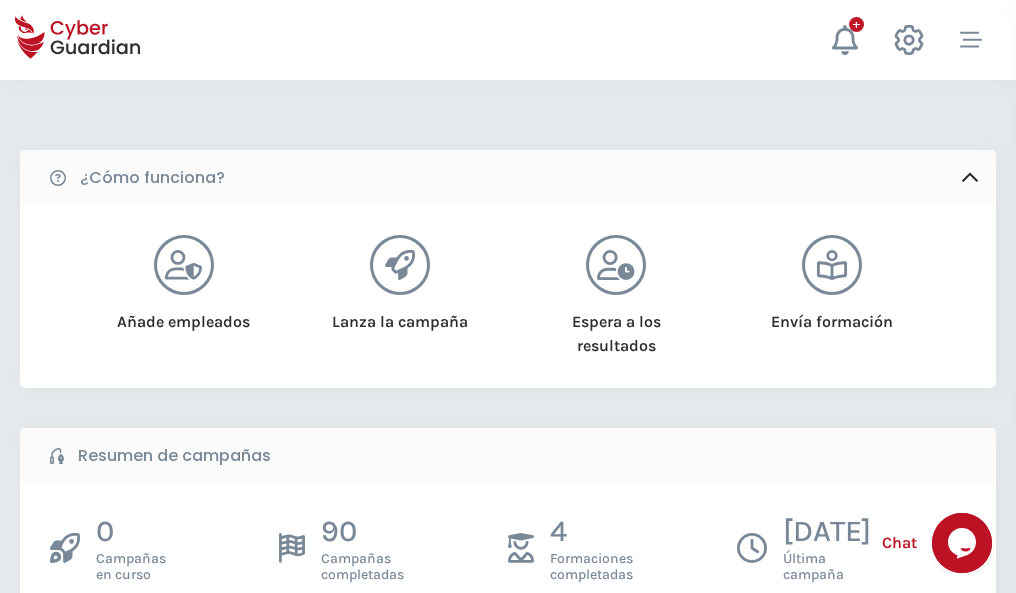 click on "Crear una campaña" at bounding box center (155, 645) 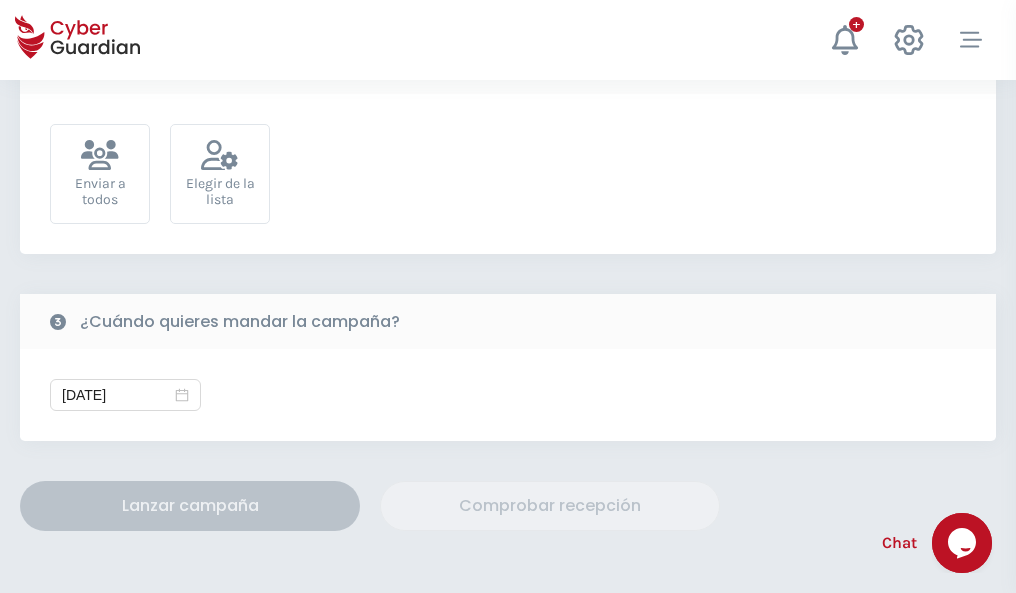 scroll, scrollTop: 732, scrollLeft: 0, axis: vertical 